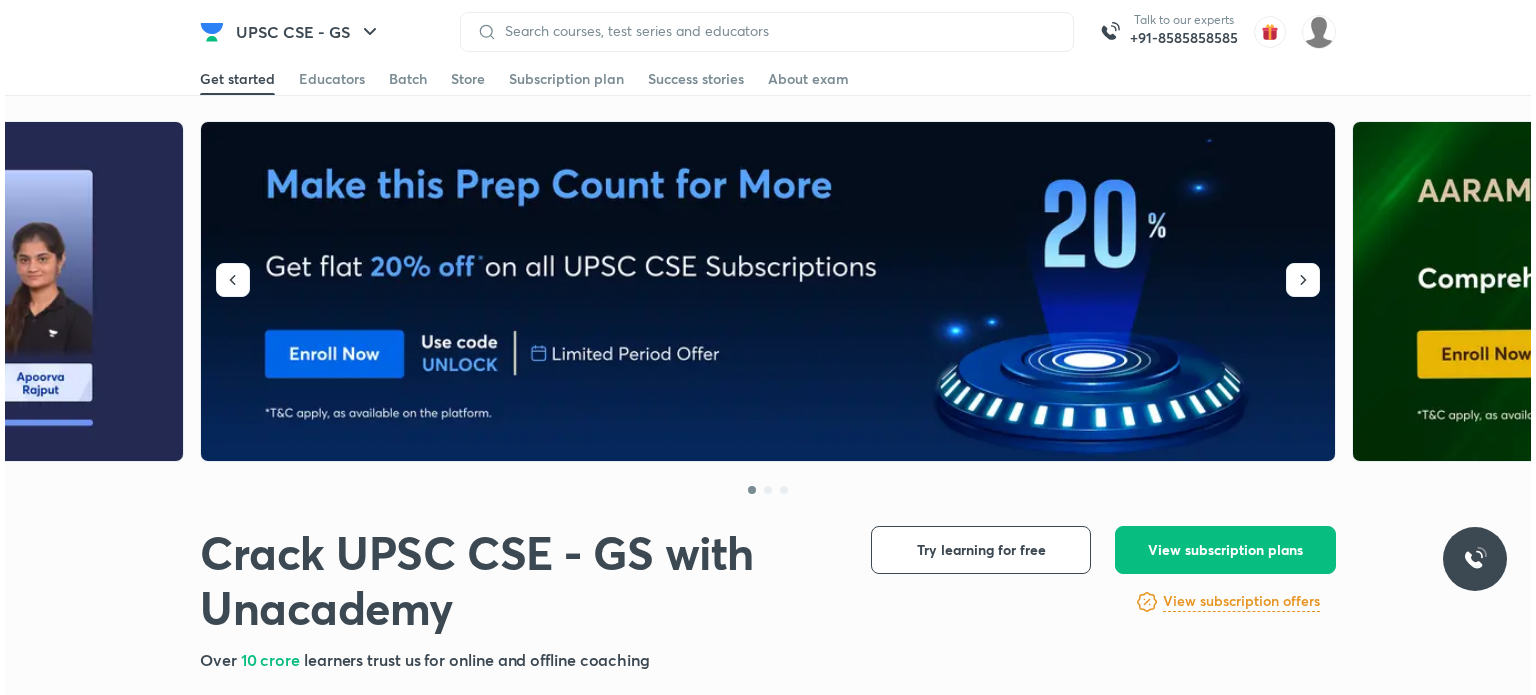 scroll, scrollTop: 0, scrollLeft: 0, axis: both 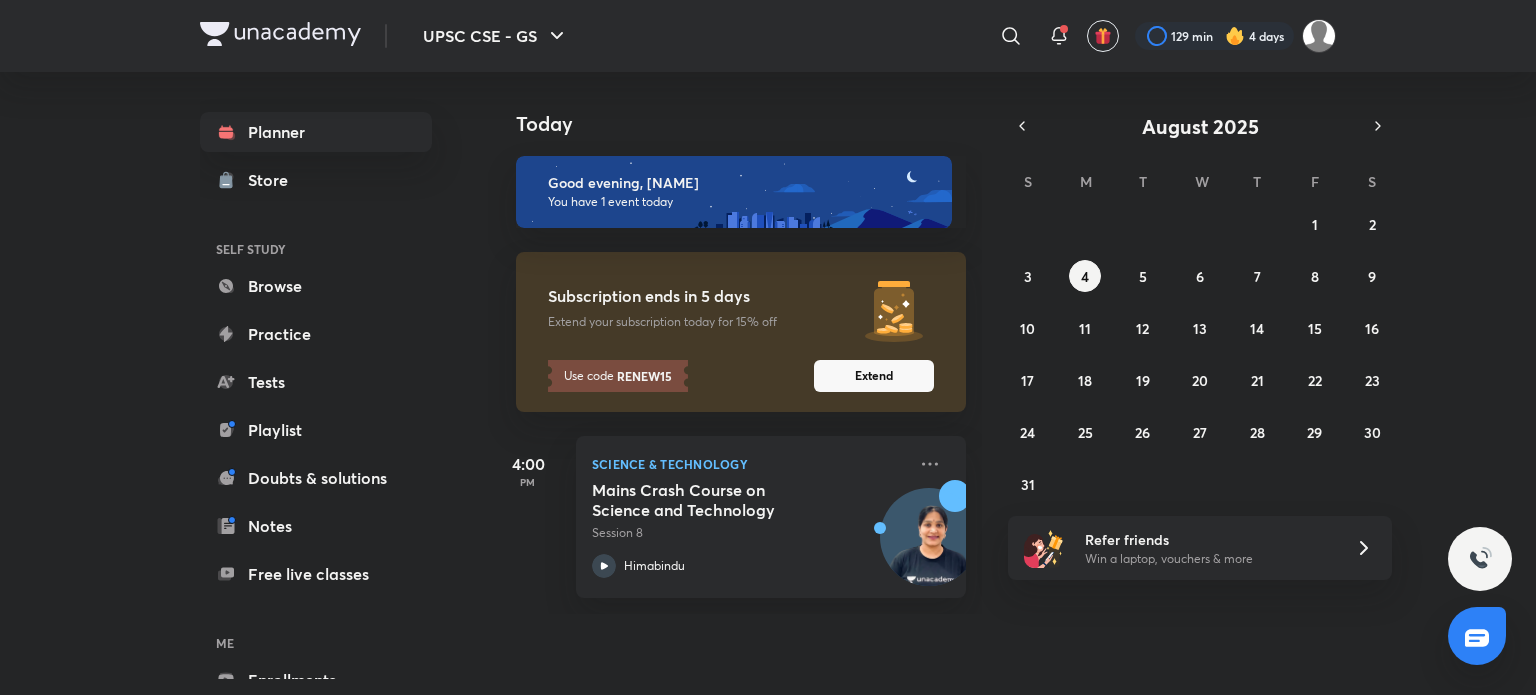click on "​" at bounding box center [847, 36] 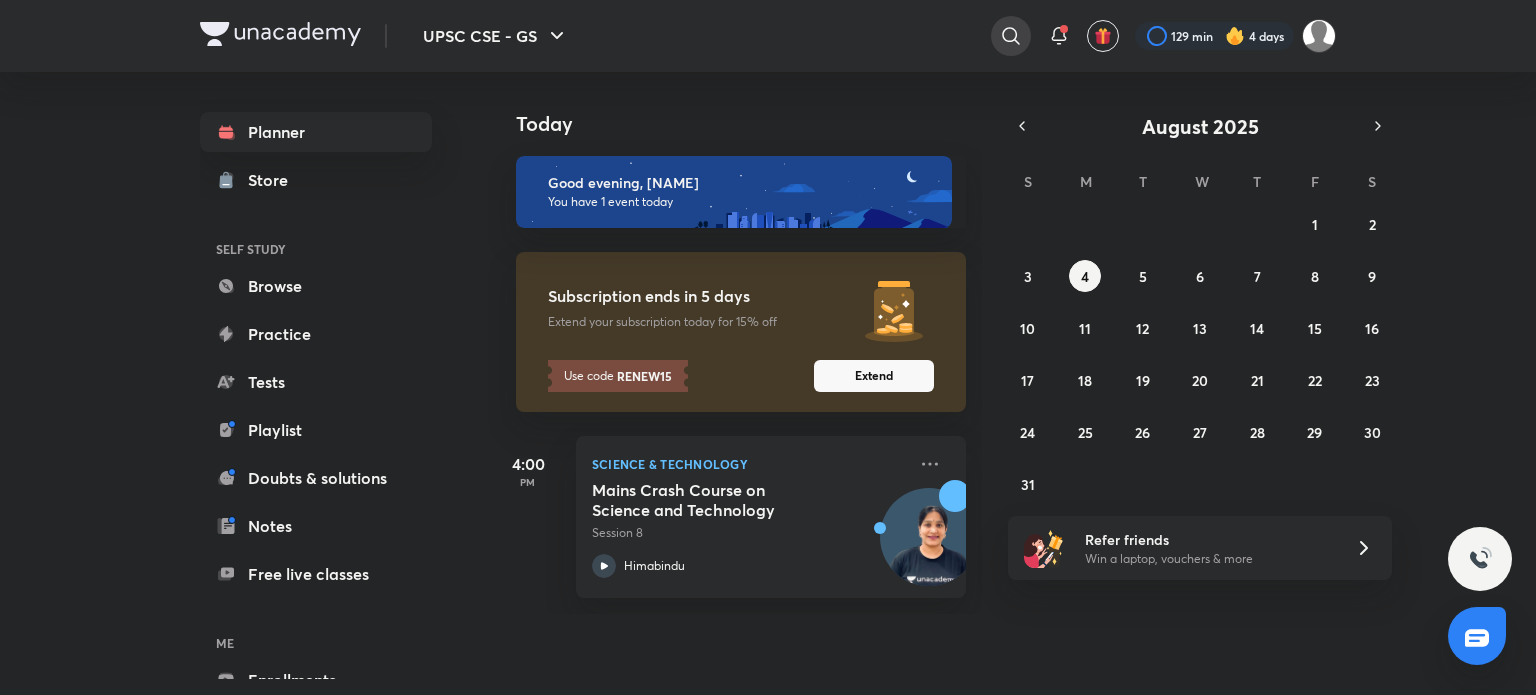 click 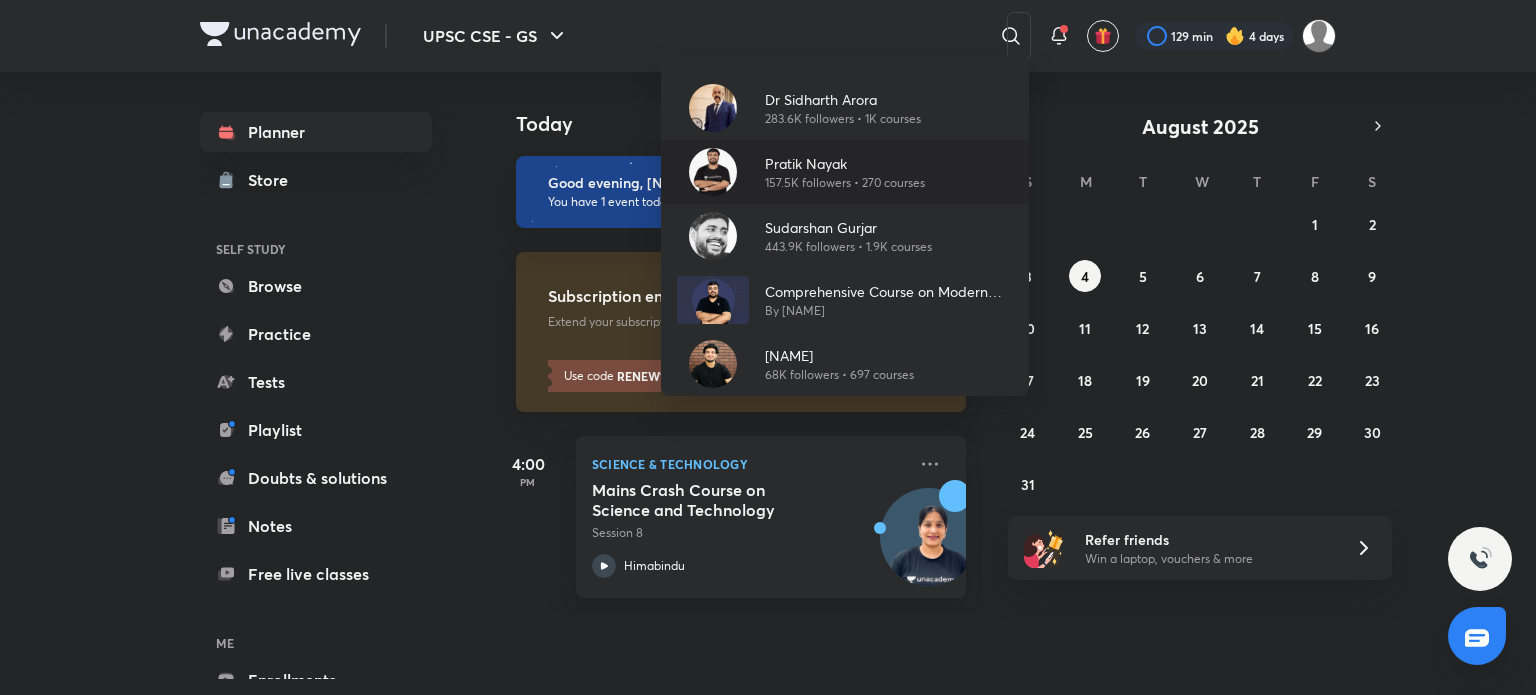 click on "Pratik Nayak" at bounding box center (845, 163) 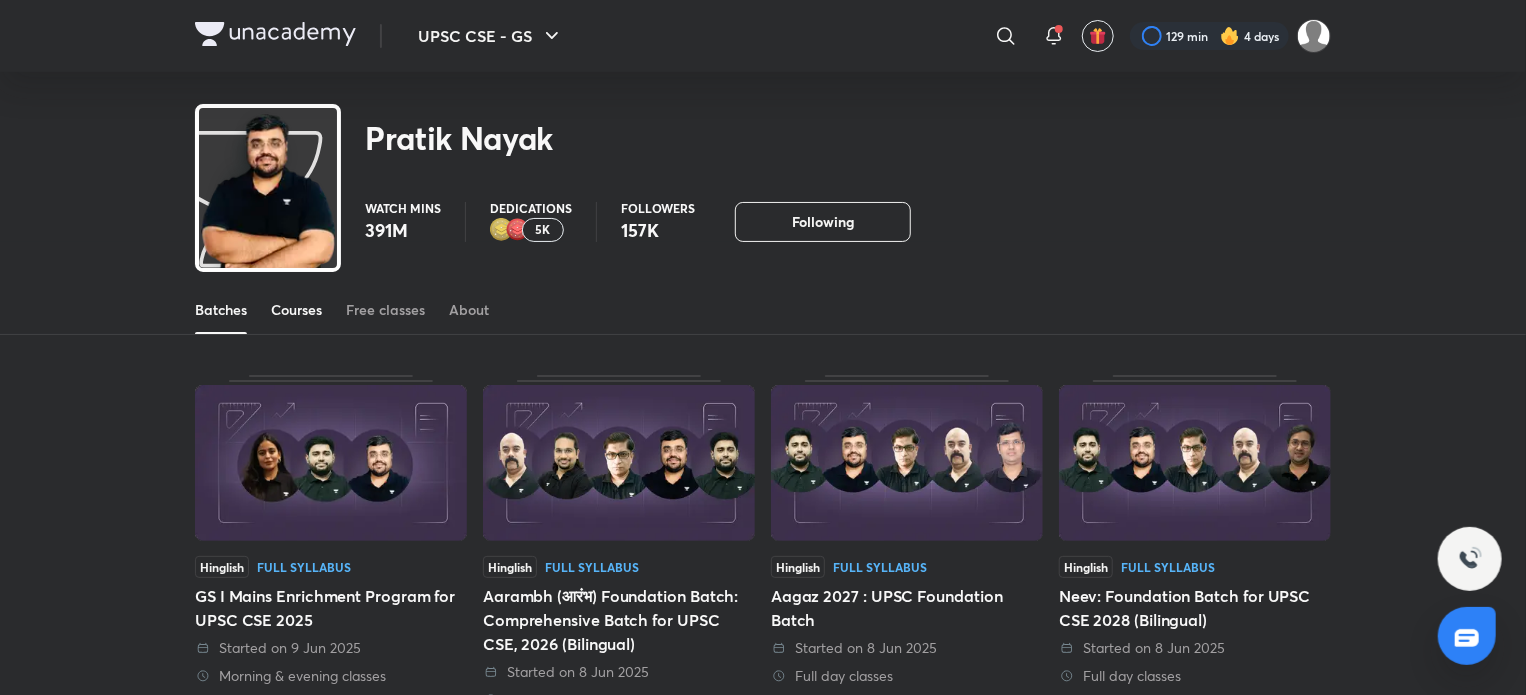click on "Courses" at bounding box center [296, 310] 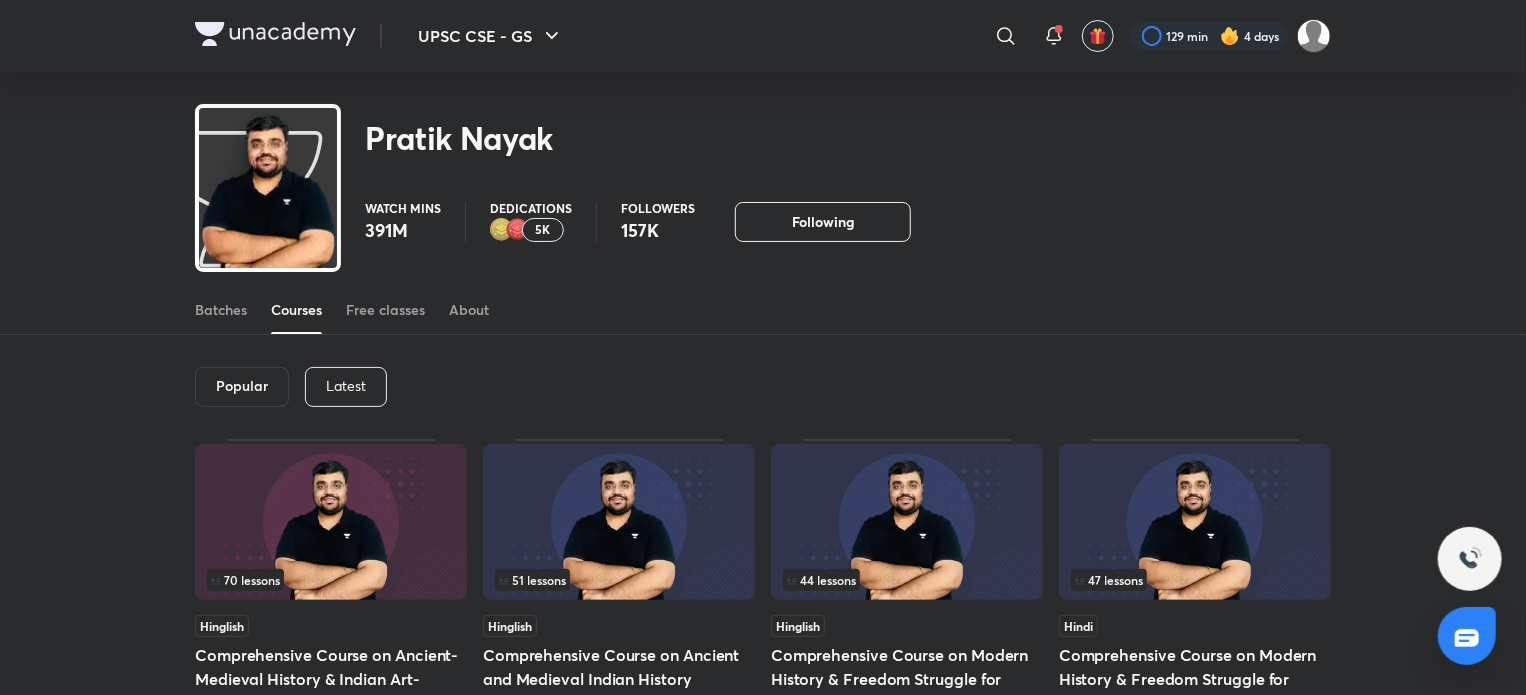 click on "Latest" at bounding box center (346, 386) 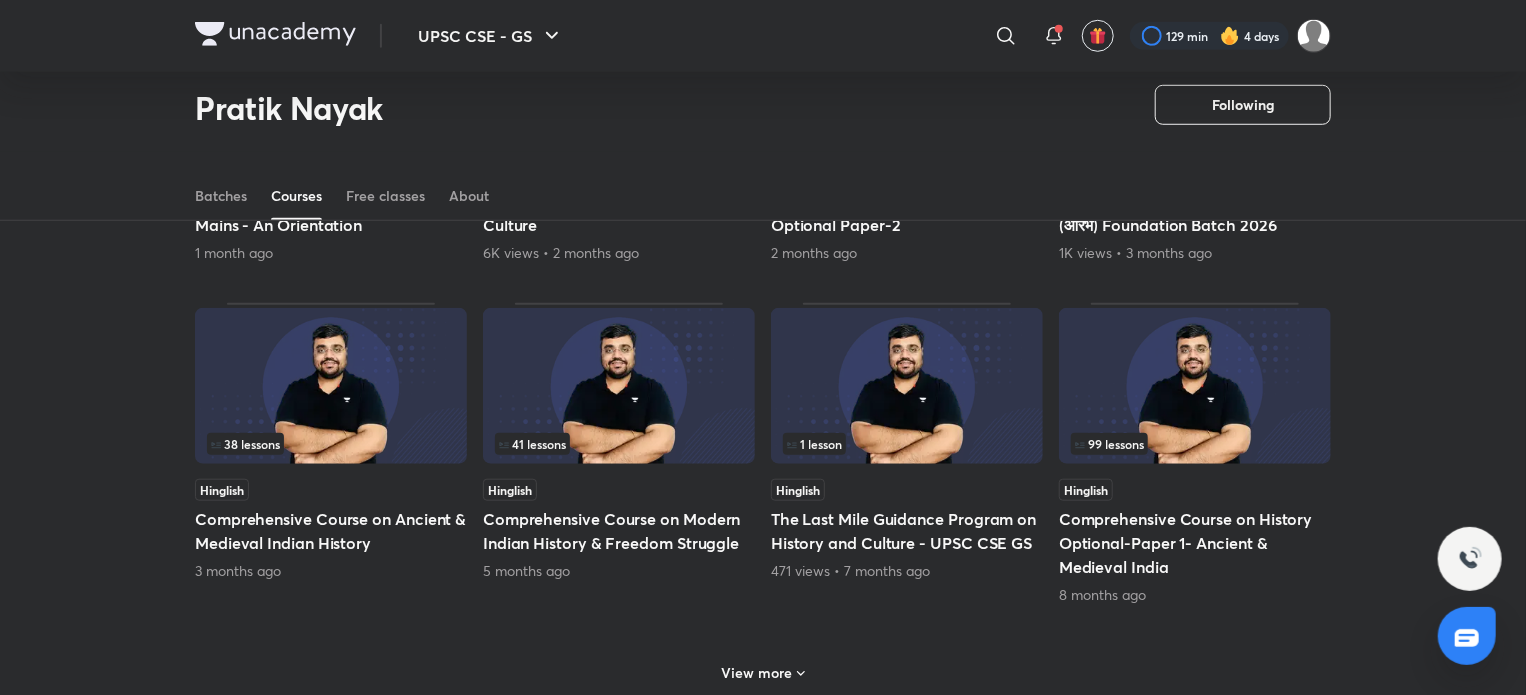 scroll, scrollTop: 716, scrollLeft: 0, axis: vertical 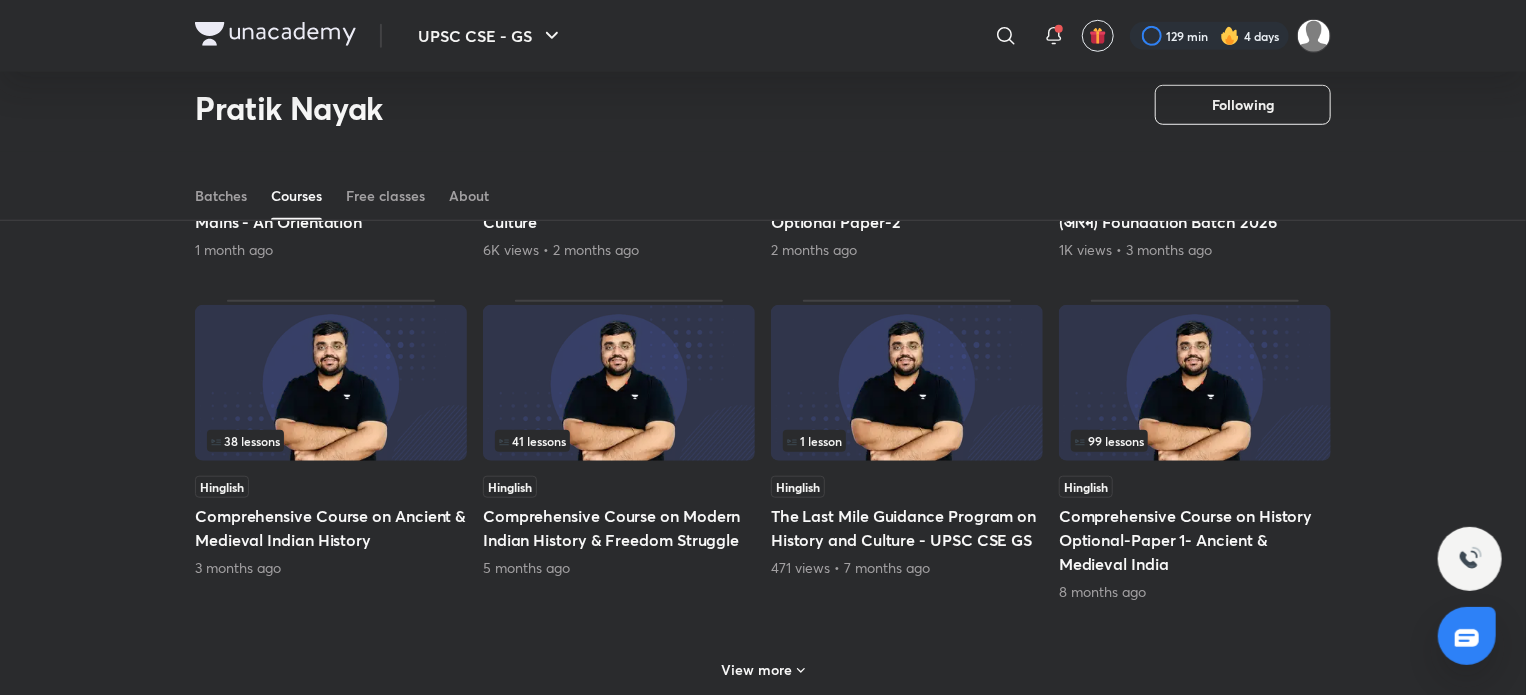 click at bounding box center (619, 383) 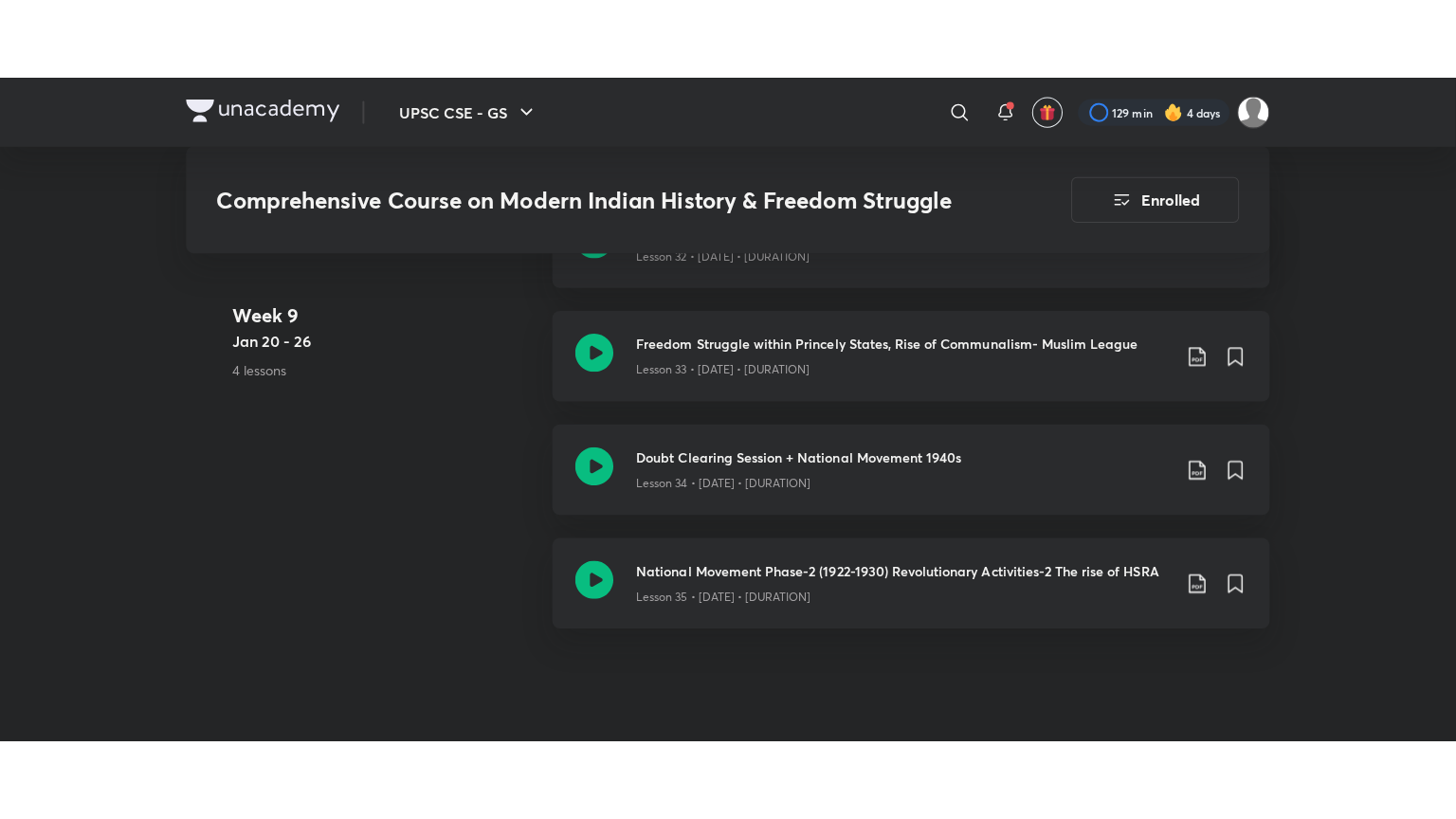 scroll, scrollTop: 5637, scrollLeft: 0, axis: vertical 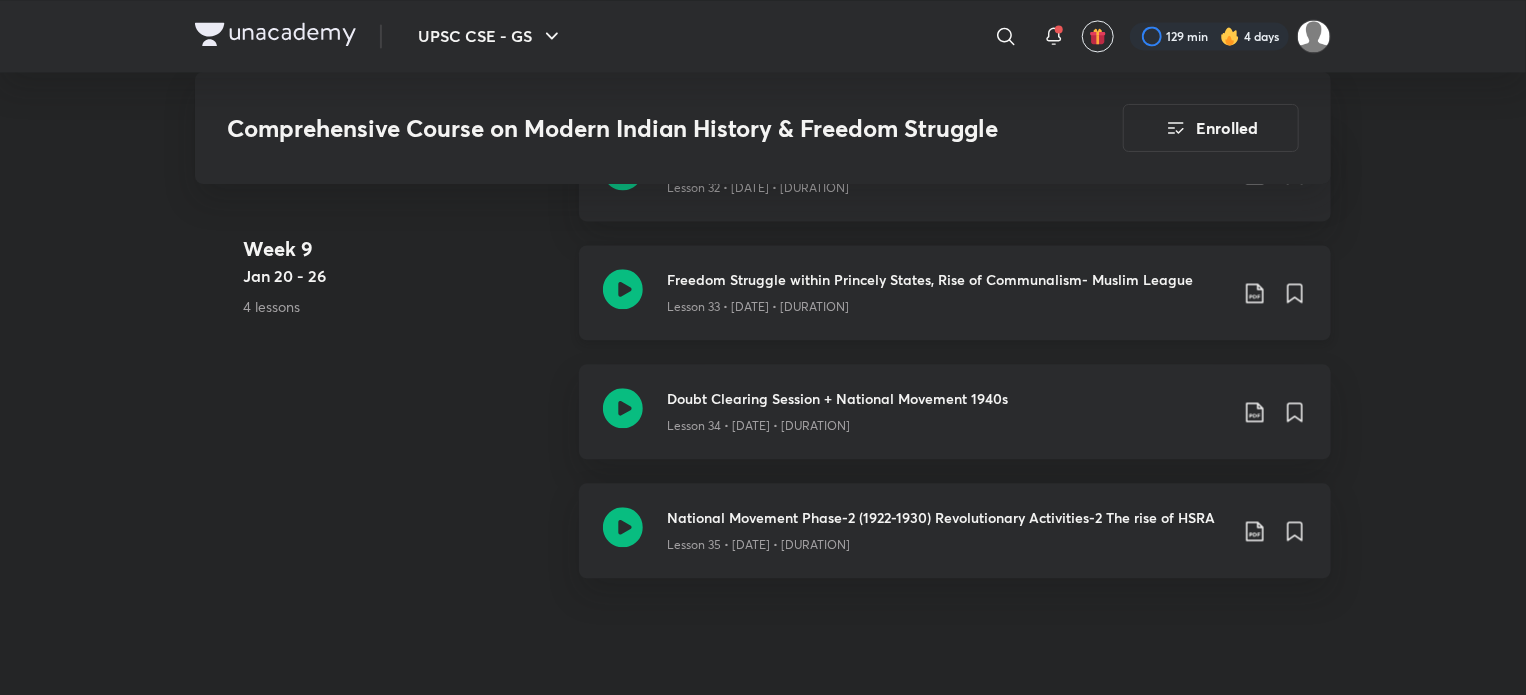 click 